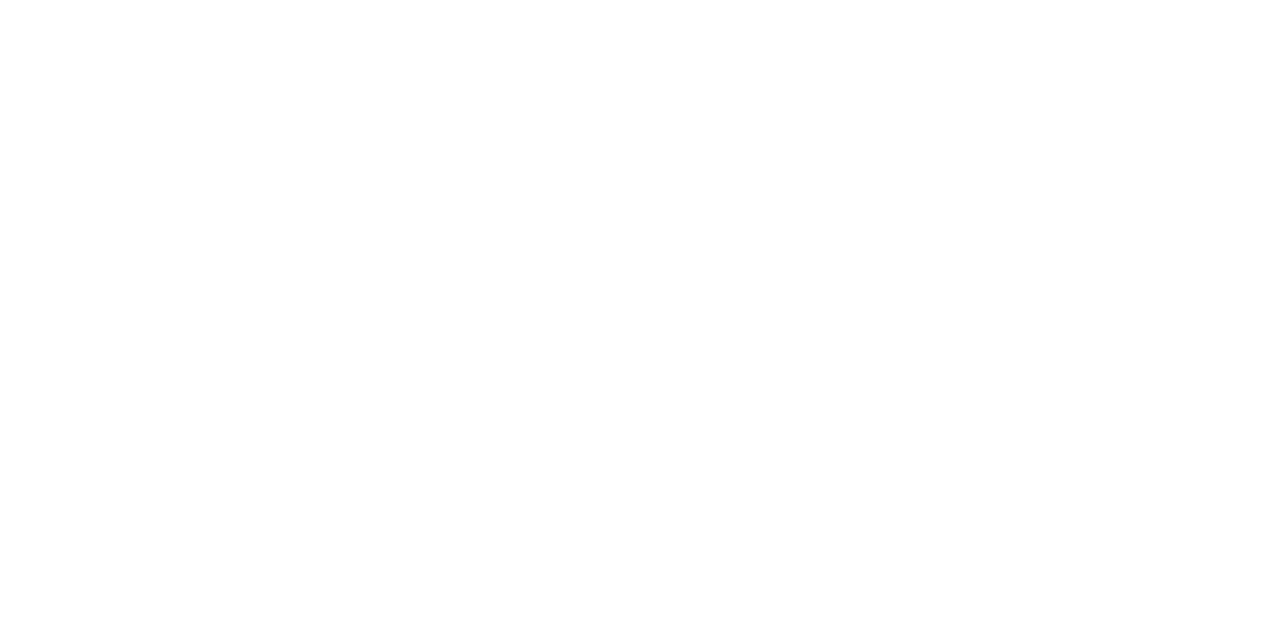 scroll, scrollTop: 0, scrollLeft: 0, axis: both 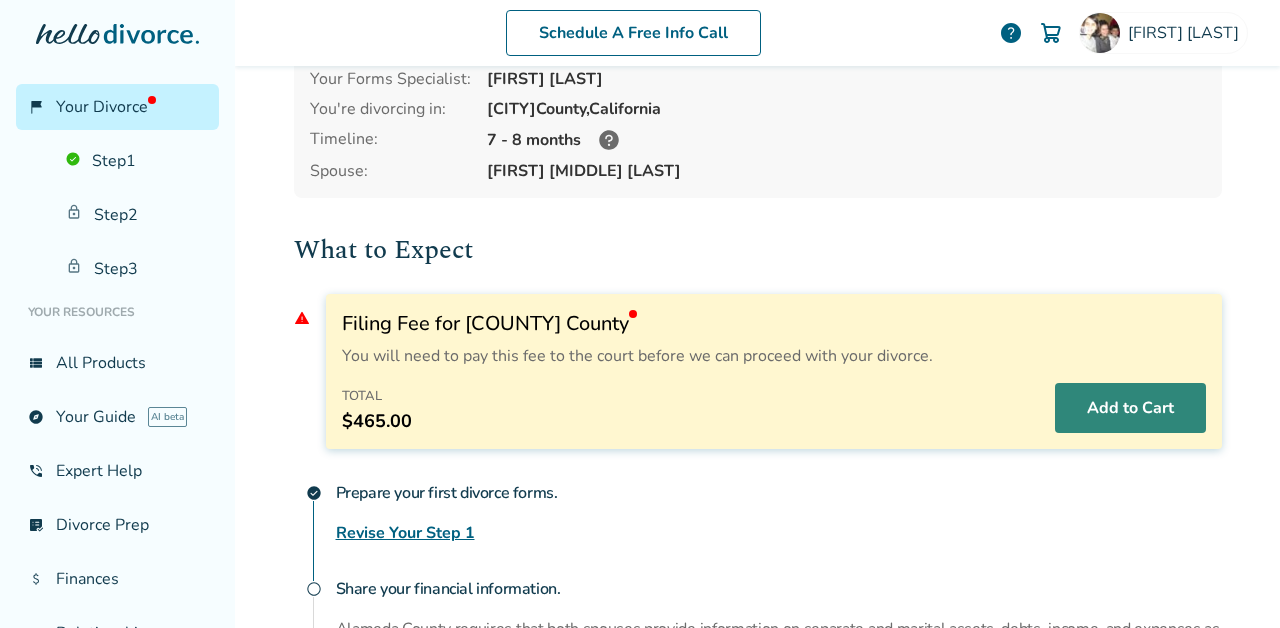 click on "Add to Cart" at bounding box center [1130, 408] 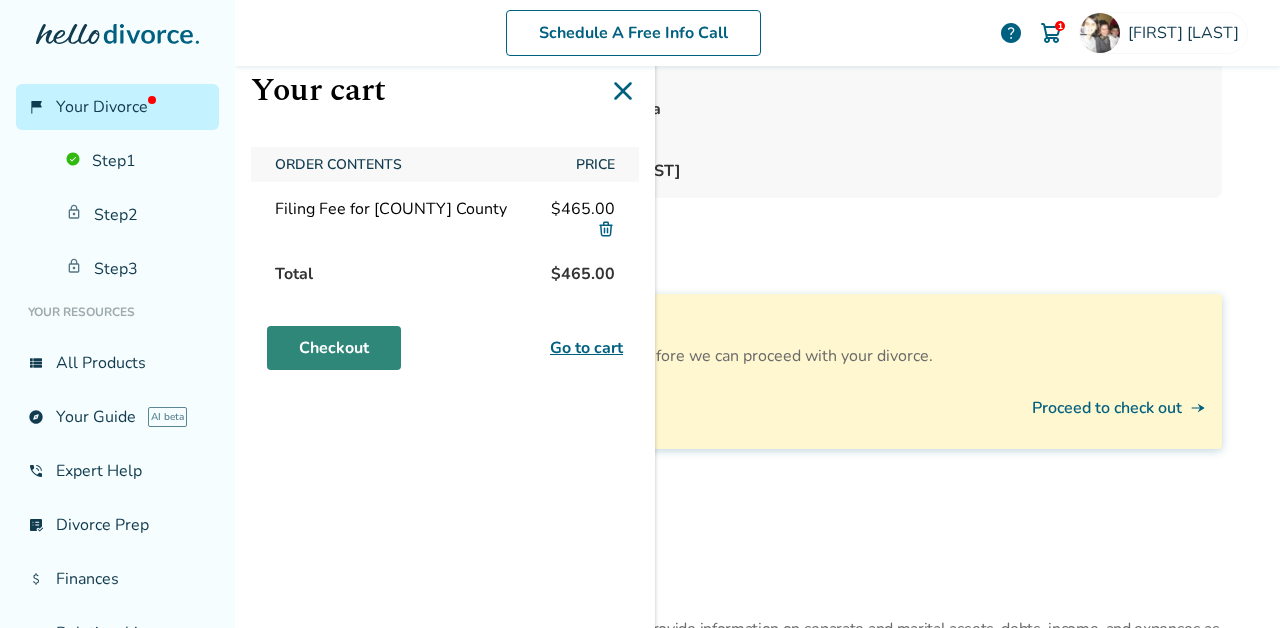 click on "Checkout" at bounding box center (334, 348) 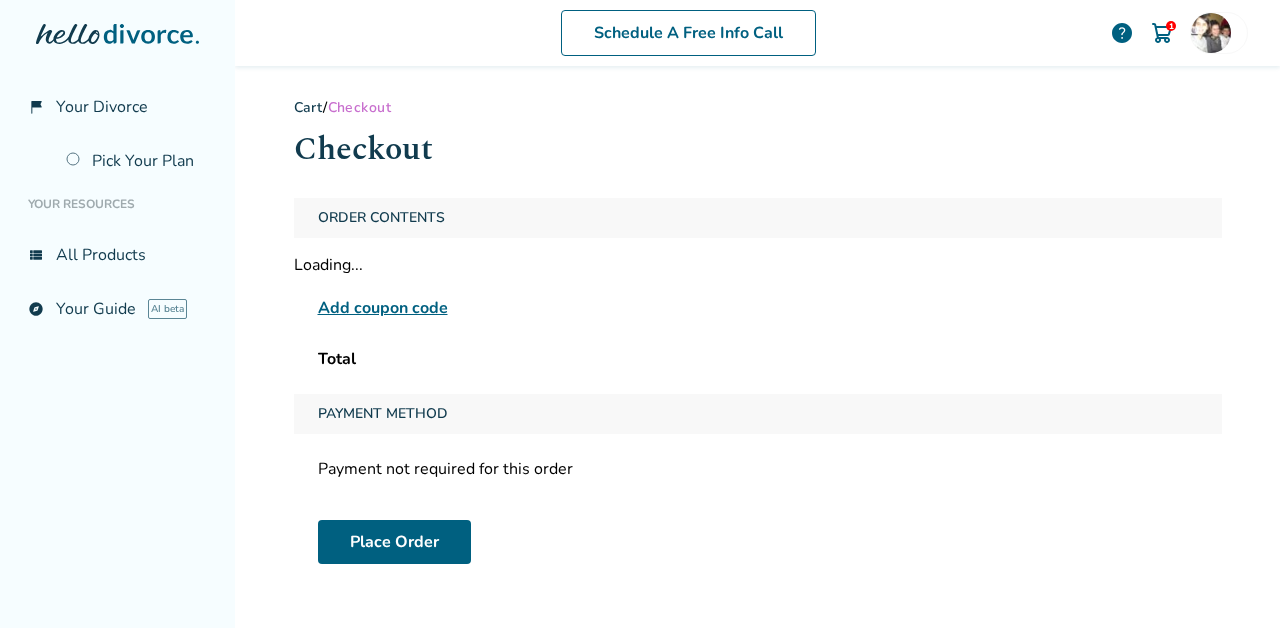 scroll, scrollTop: 0, scrollLeft: 0, axis: both 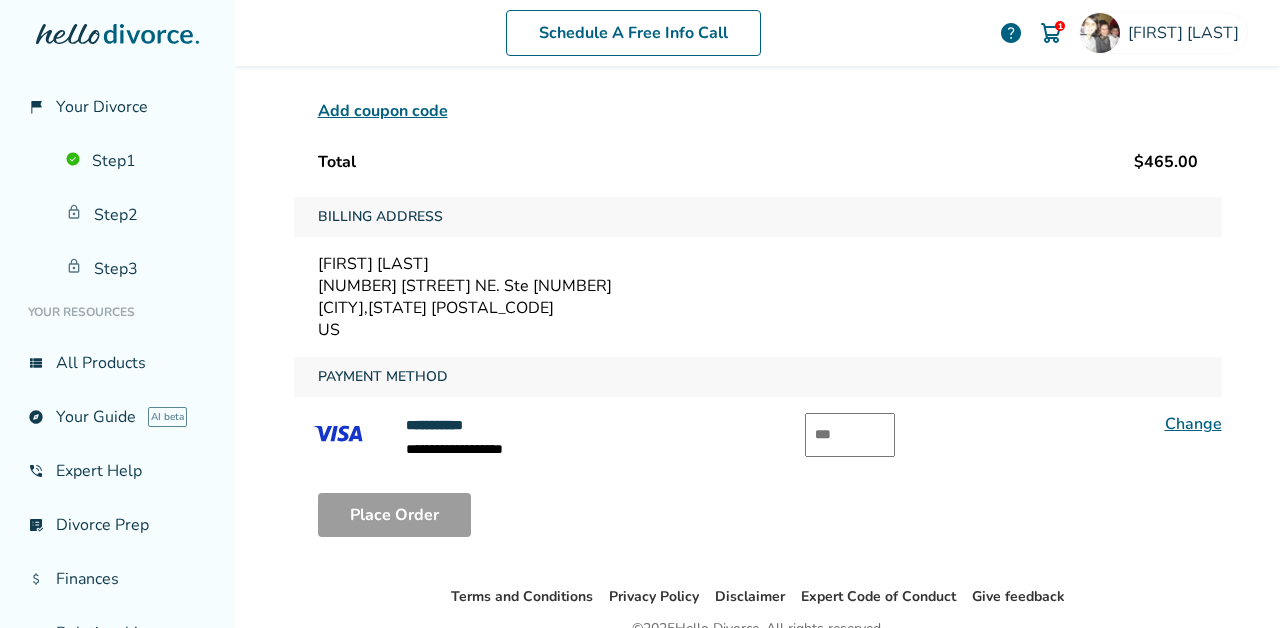 click at bounding box center [850, 435] 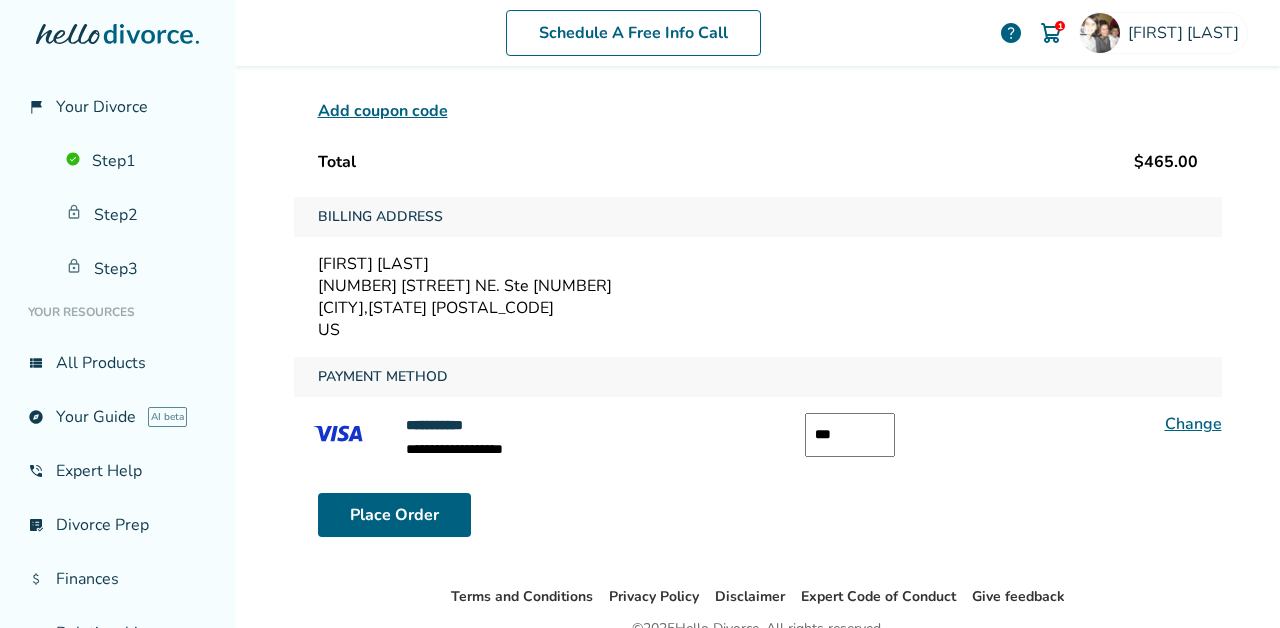 type on "***" 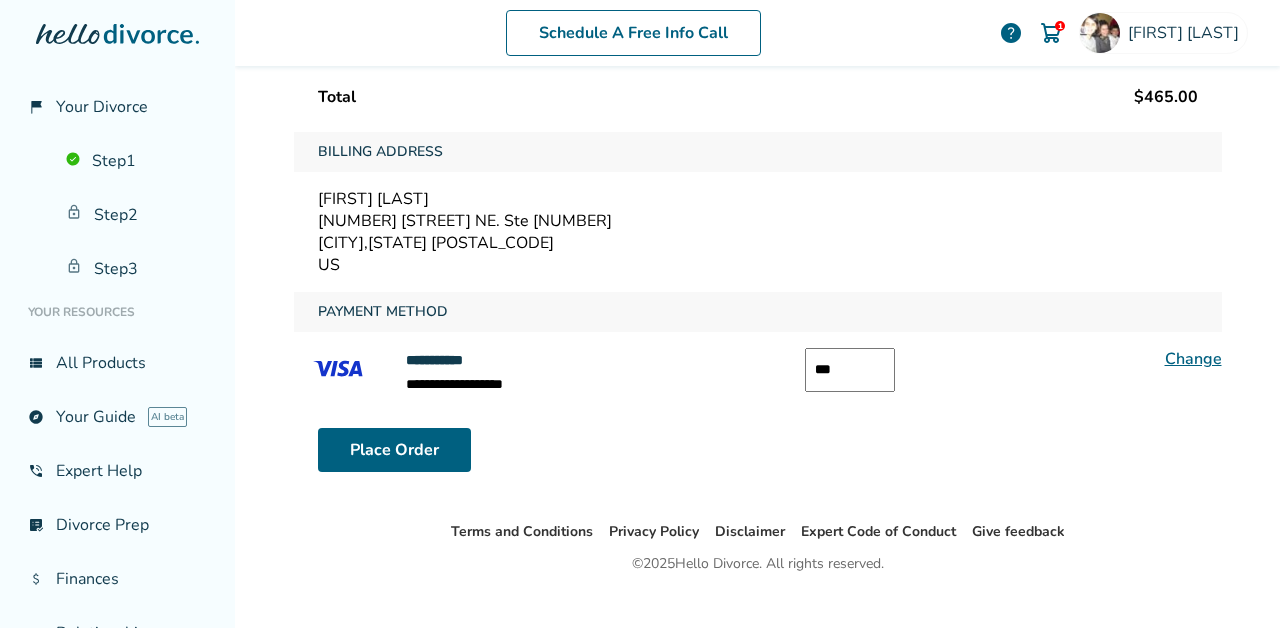 scroll, scrollTop: 291, scrollLeft: 0, axis: vertical 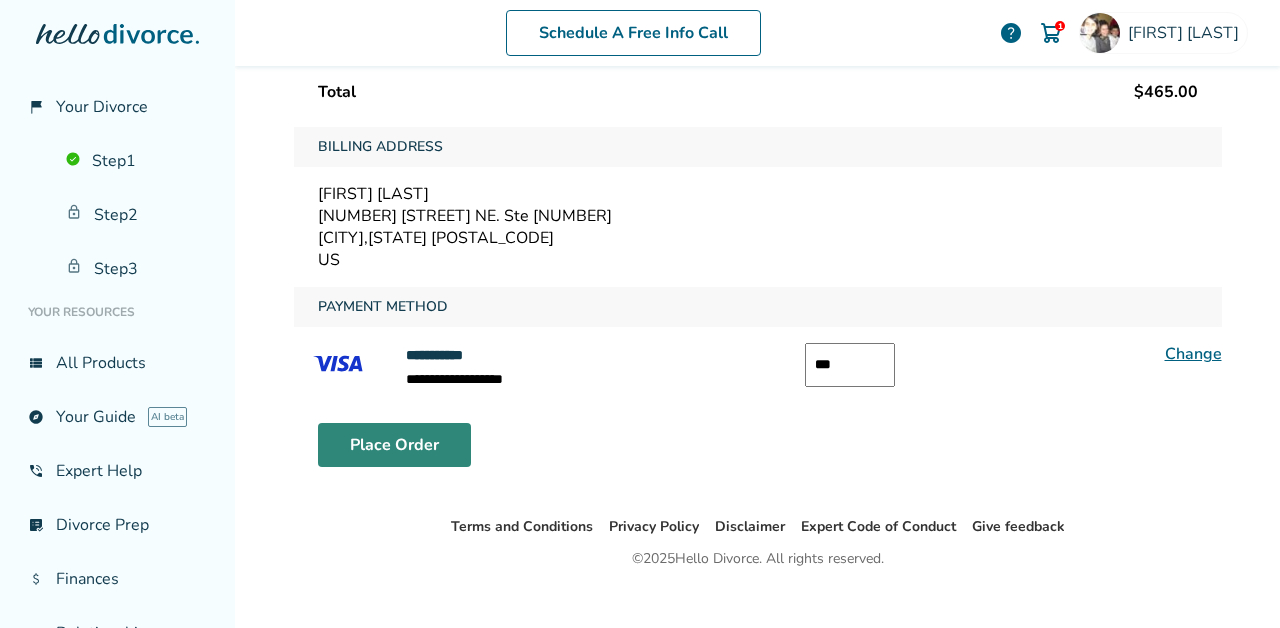 click on "Place Order" at bounding box center (394, 445) 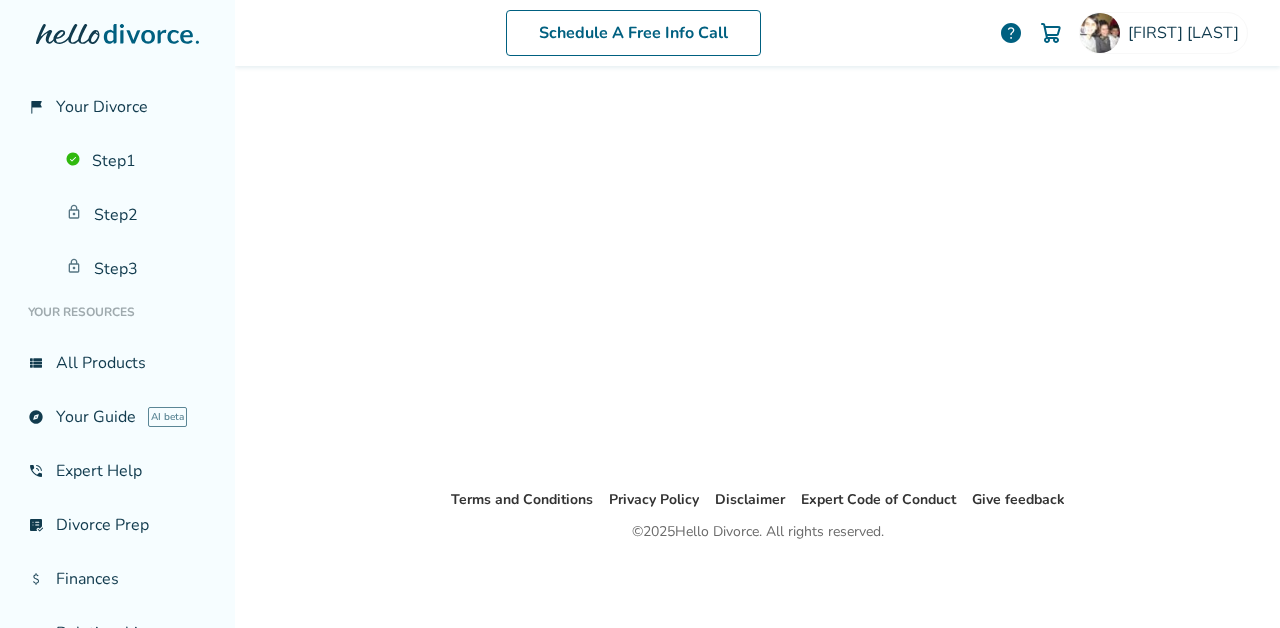 scroll, scrollTop: 98, scrollLeft: 0, axis: vertical 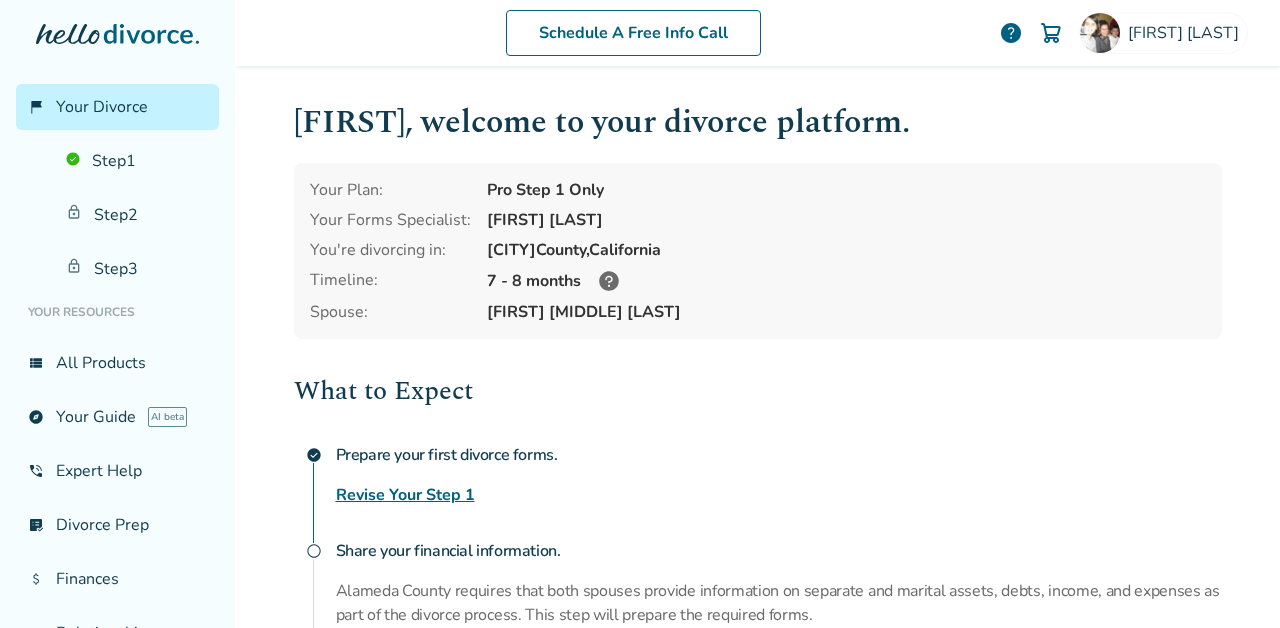 click on "flag_2 Your Divorce Step  1 Step  2 Step  3 Your Resources view_list All Products explore Your Guide AI beta phone_in_talk Expert Help list_alt_check Divorce Prep attach_money Finances group Relationships bookmark_check After Divorce chat_info Contact Us" at bounding box center (117, 314) 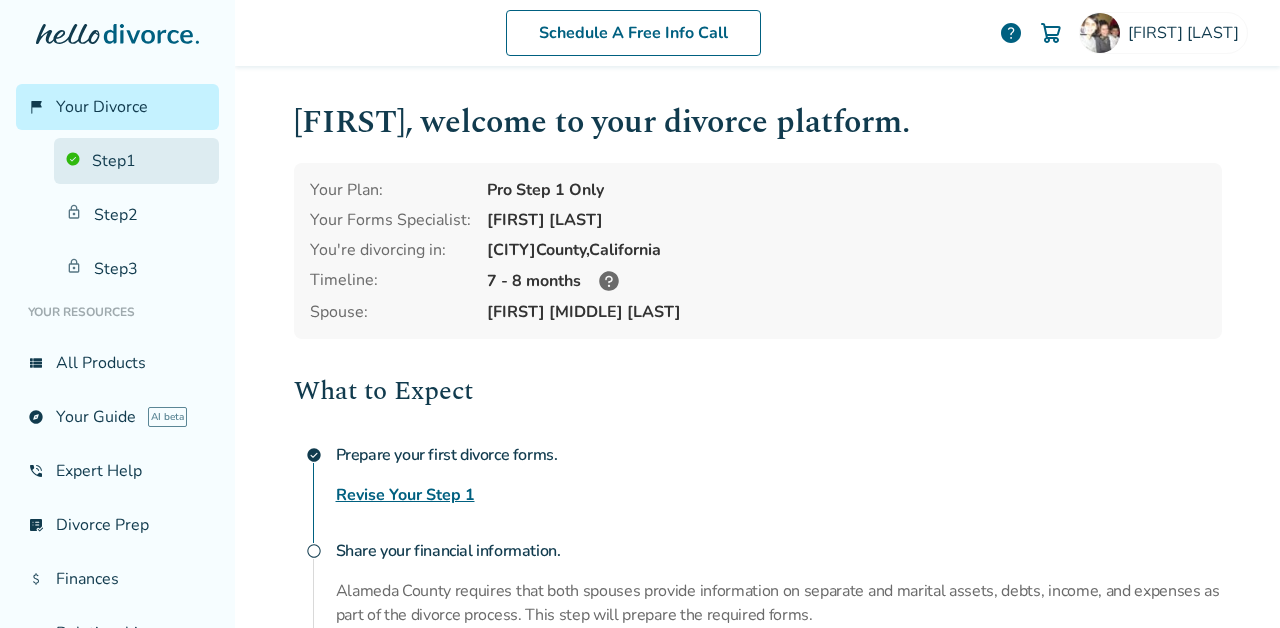 click on "Step  1" at bounding box center (136, 161) 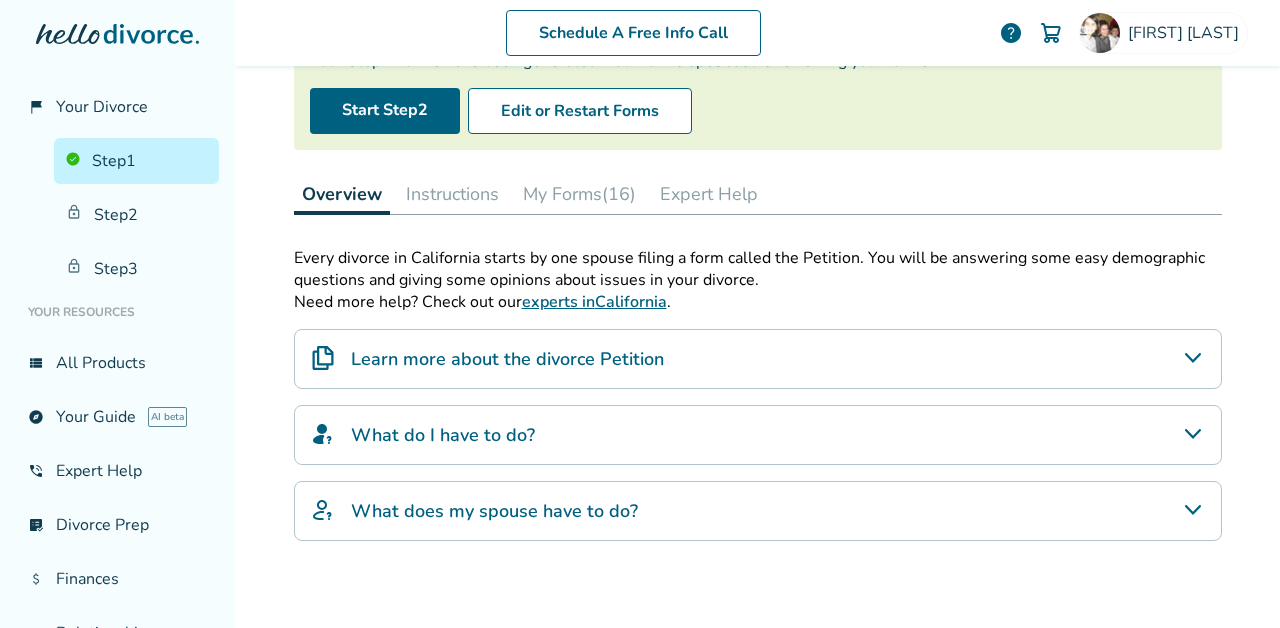 scroll, scrollTop: 260, scrollLeft: 0, axis: vertical 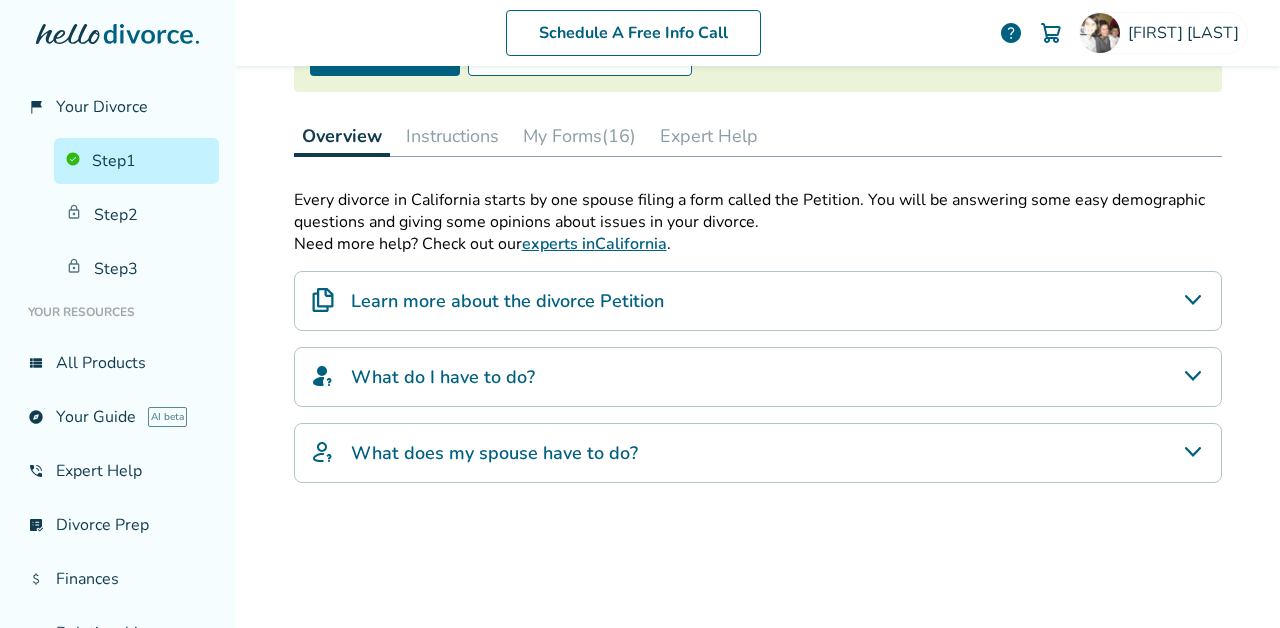 click on "What do I have to do?" at bounding box center [443, 377] 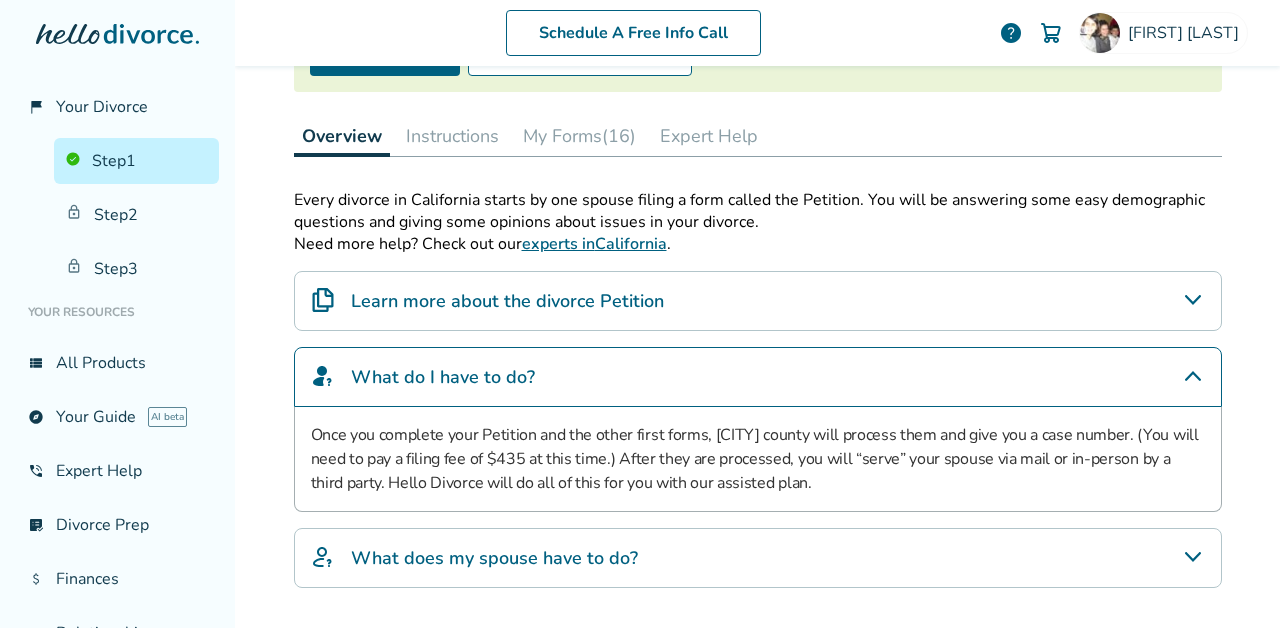 click on "Learn more about the divorce Petition" at bounding box center (758, 301) 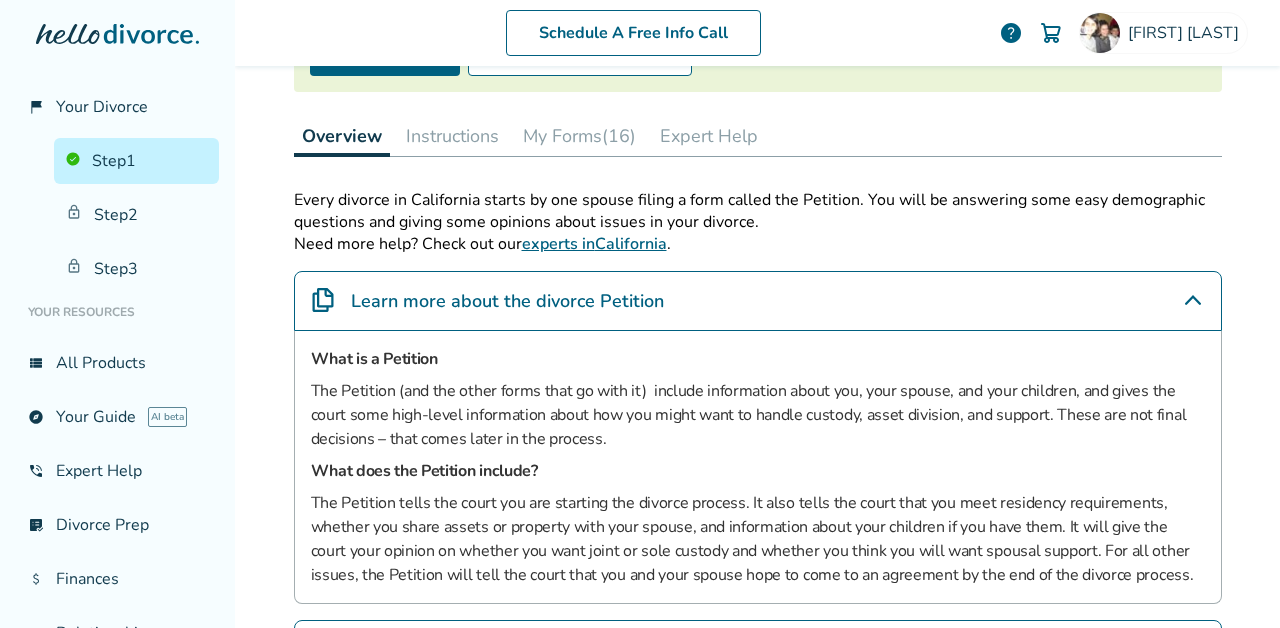 click on "Instructions" at bounding box center (452, 136) 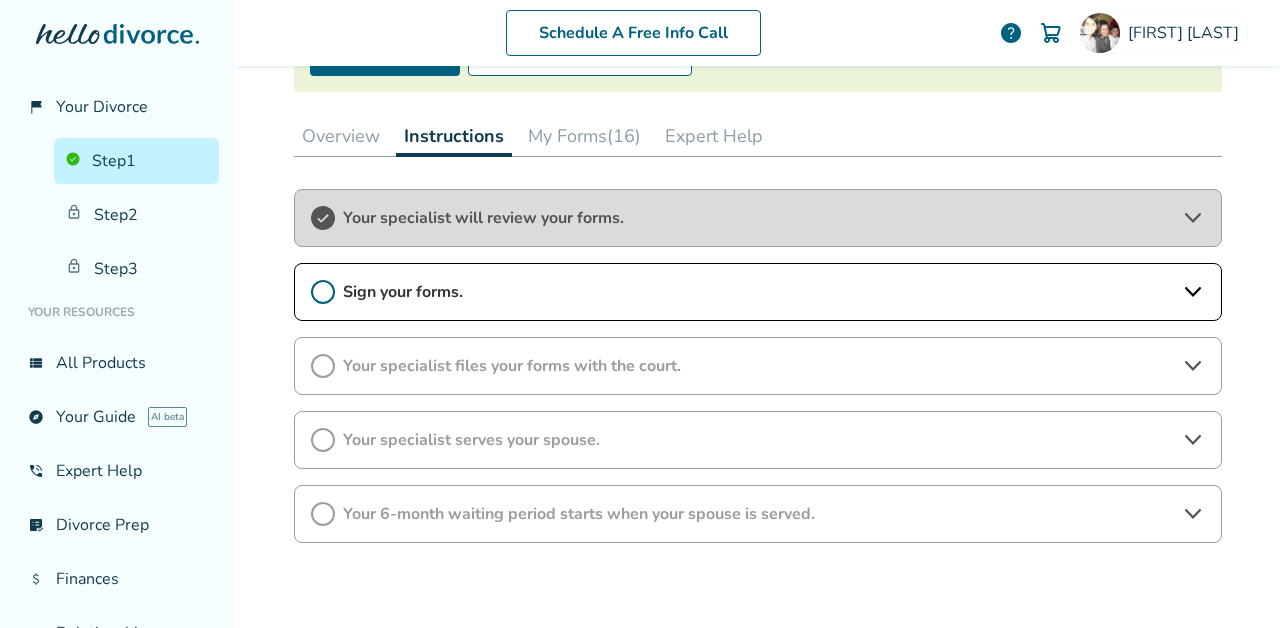 click on "My Forms  (16)" at bounding box center (584, 136) 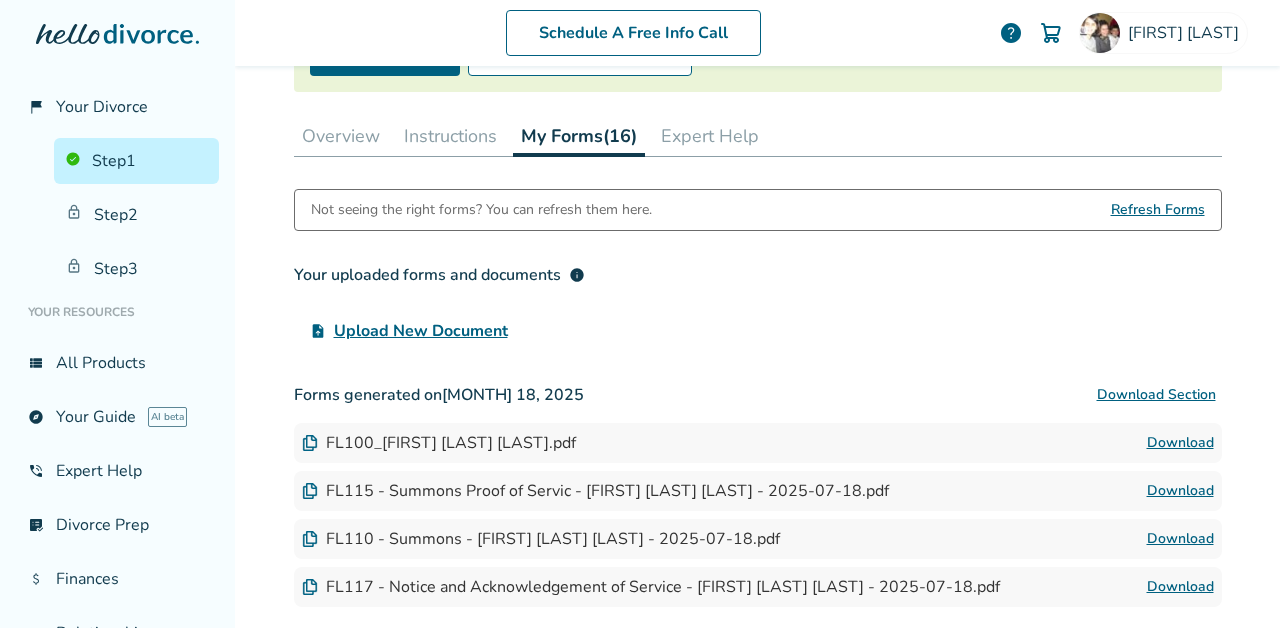 click on "Expert Help" at bounding box center [710, 136] 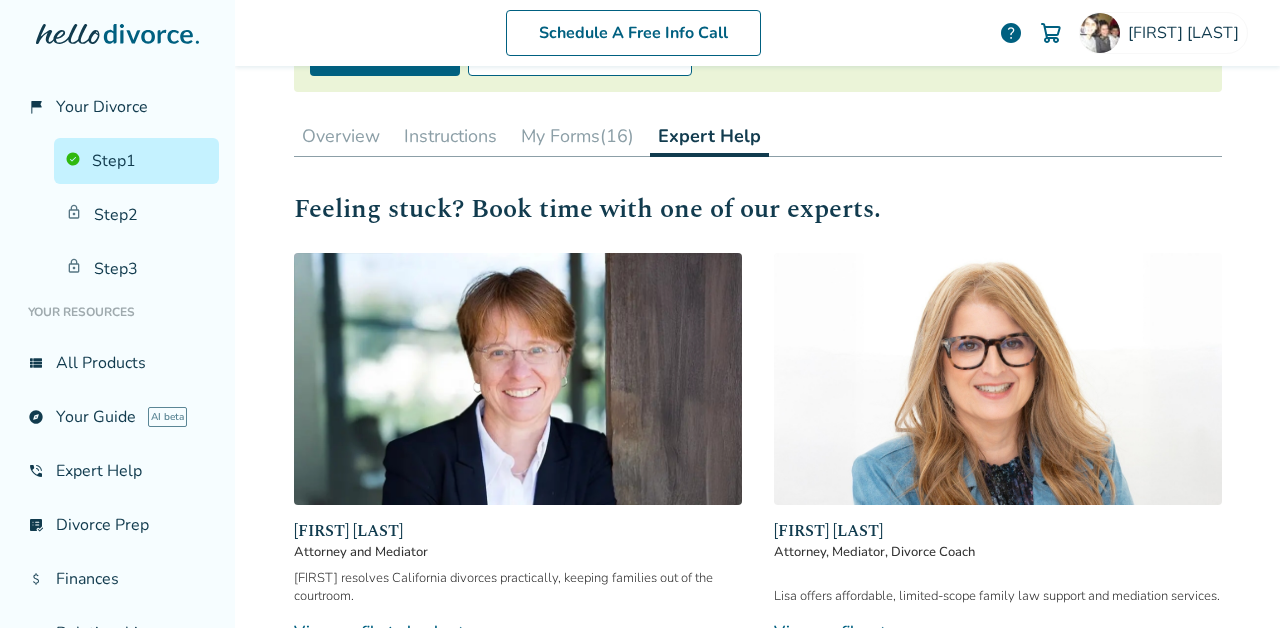 click on "Step 0 1 Prepare your first divorce forms. Step Complete Your Step 1 forms have been generated. Your forms specialist is reviewing your forms. Start Step  2 Edit or Restart Forms Overview Instructions My Forms  (16) Expert Help Feeling stuck? Book time with one of our experts. [FIRST] [LAST] Attorney and Mediator [FIRST] resolves California divorces practically, keeping families out of the courtroom. View profile to book line_end_arrow_notch [FIRST] [LAST] Attorney, Mediator, Divorce Coach [FIRST] offers affordable, limited-scope family law support and mediation services. View profile line_end_arrow_notch" at bounding box center [758, 240] 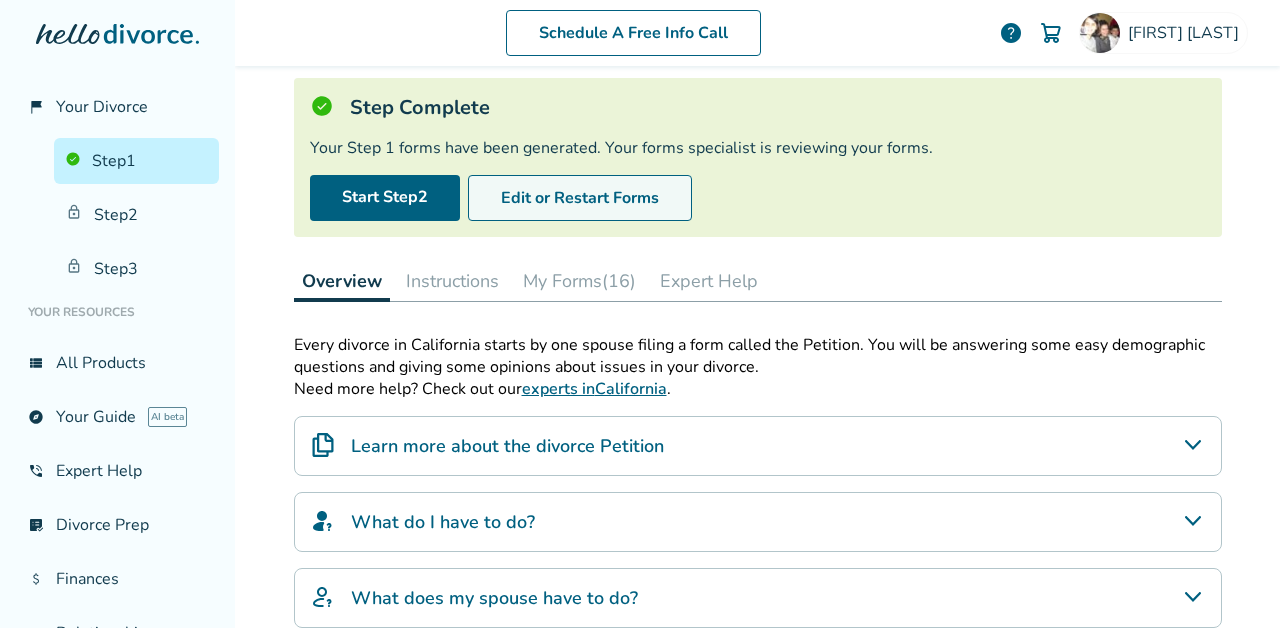 scroll, scrollTop: 0, scrollLeft: 0, axis: both 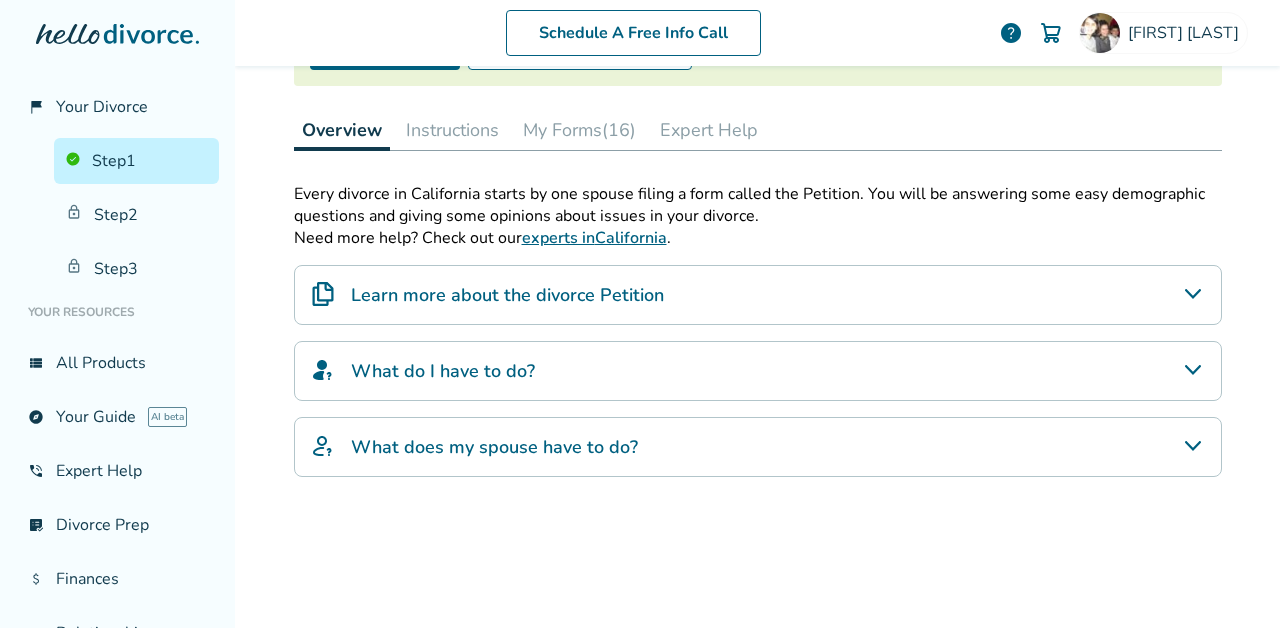 click on "What do I have to do?" at bounding box center (758, 371) 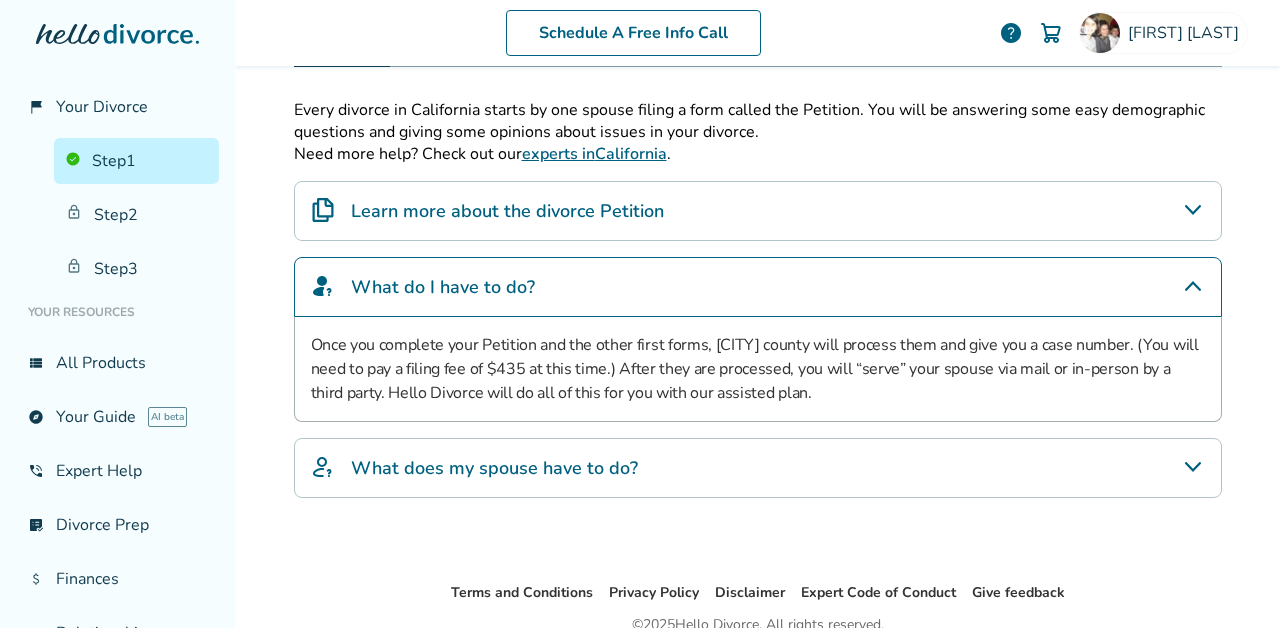 scroll, scrollTop: 357, scrollLeft: 0, axis: vertical 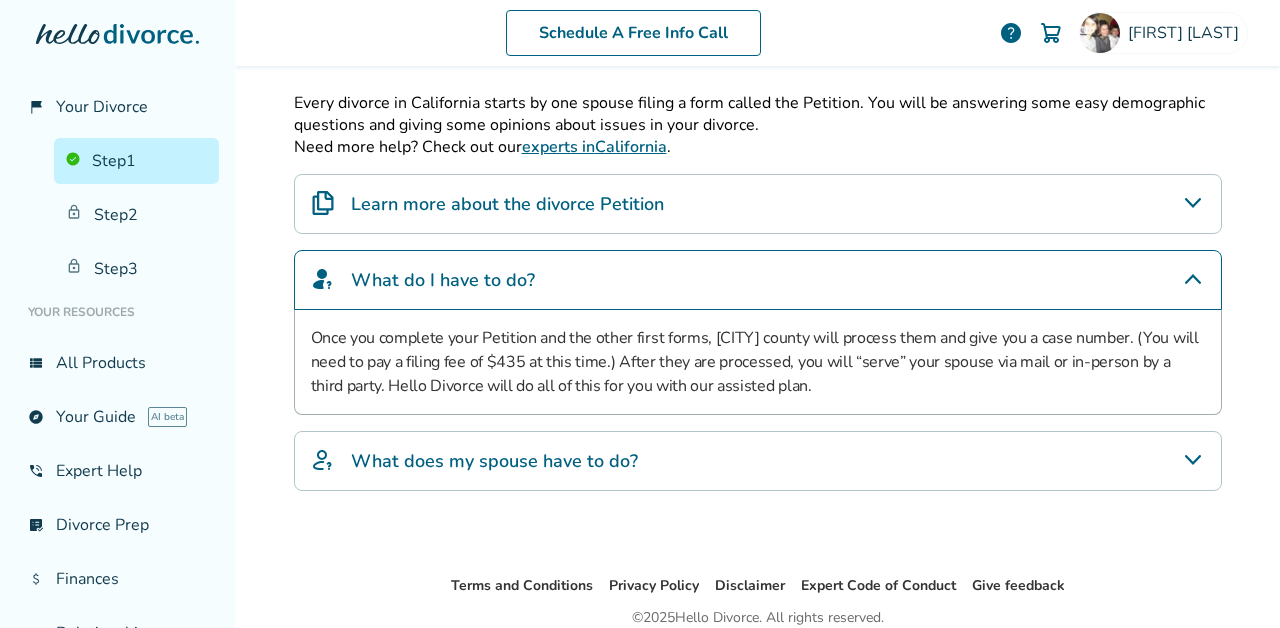 click on "What does my spouse have to do?" at bounding box center [758, 461] 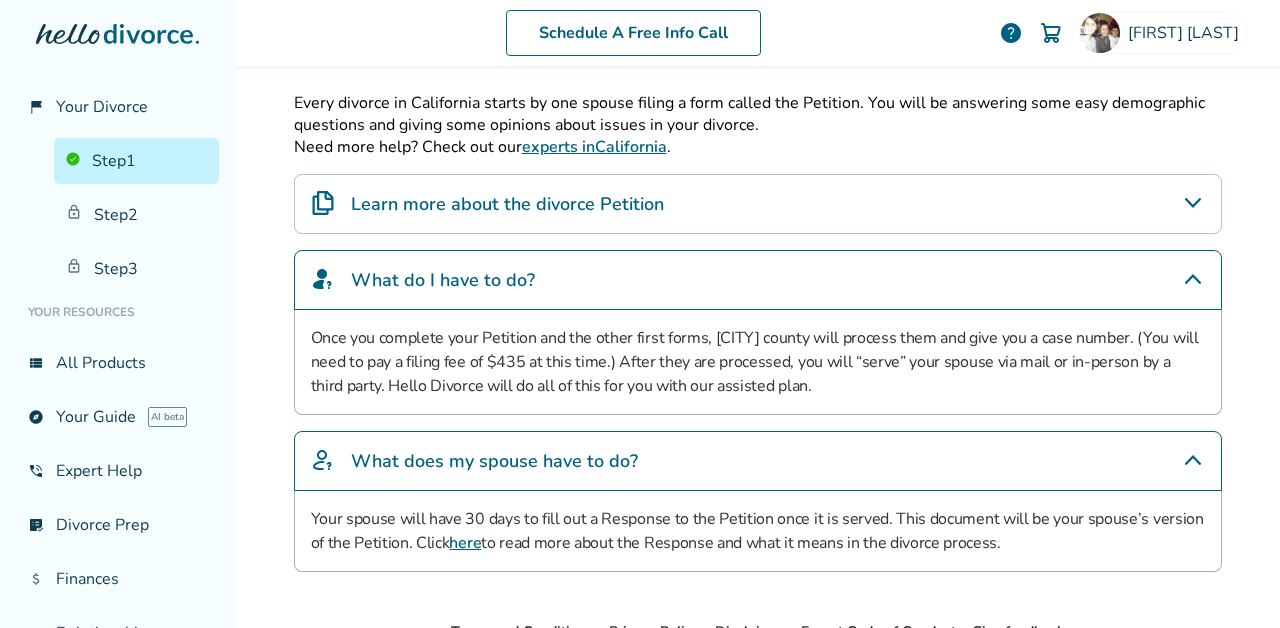click on "here" at bounding box center [465, 543] 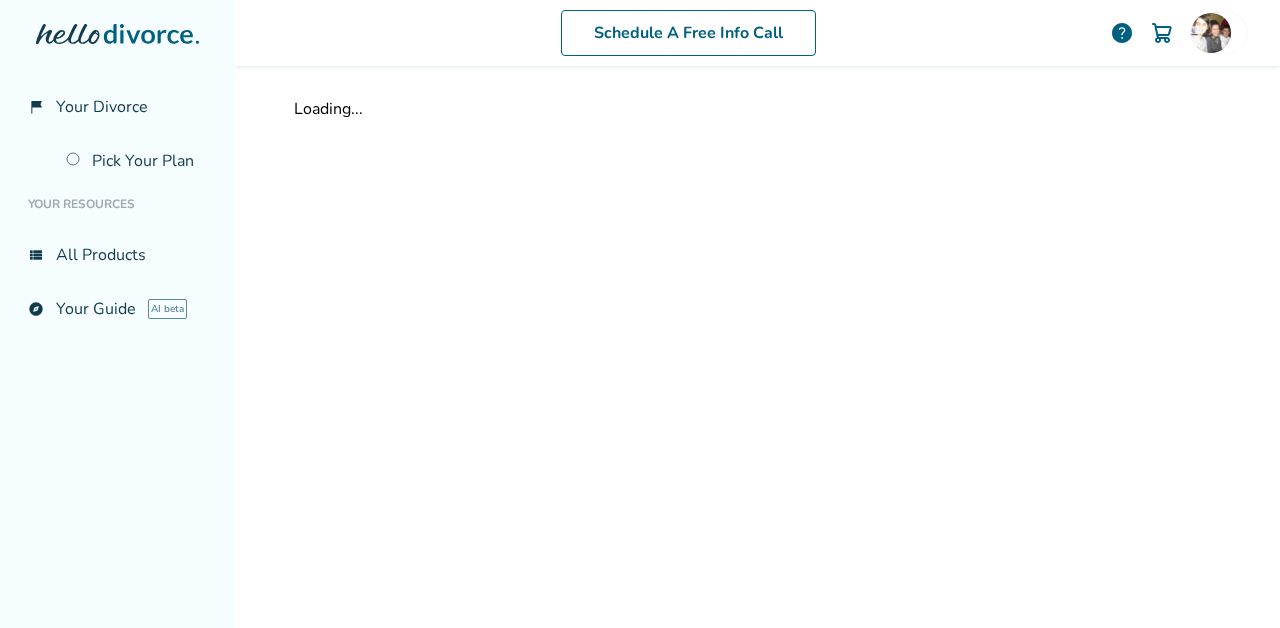 scroll, scrollTop: 0, scrollLeft: 0, axis: both 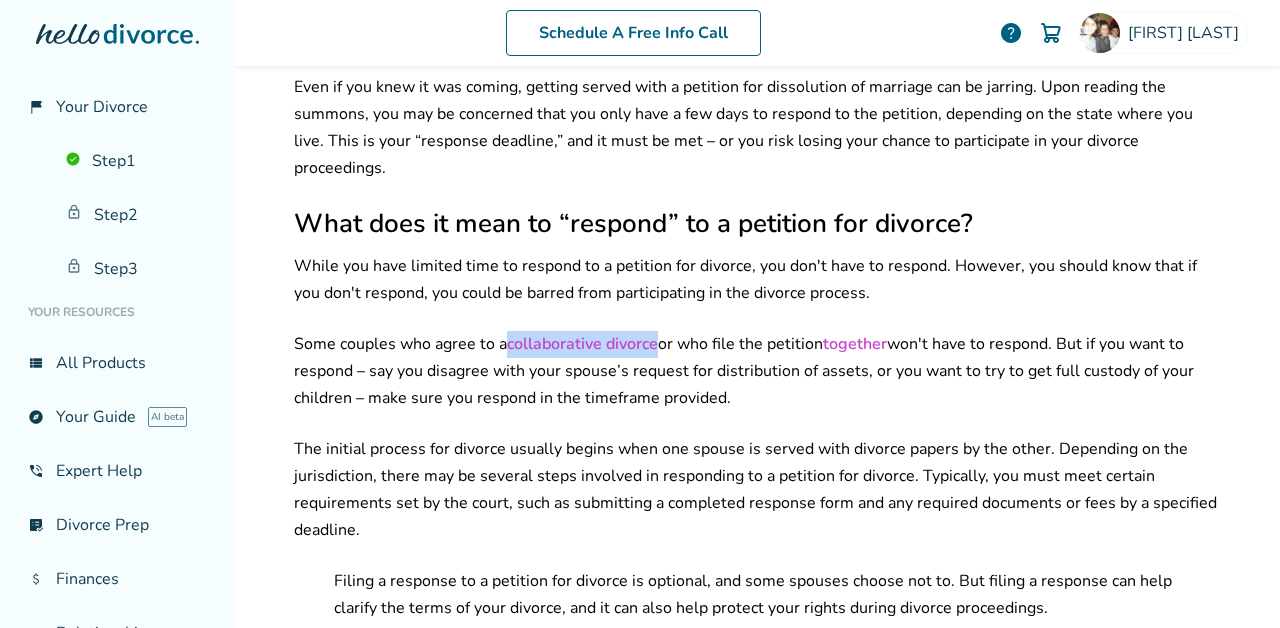 click on "While you have limited time to respond to a petition for divorce, you don't have to respond. However, you should know that if you don't respond, you could be barred from participating in the divorce process." at bounding box center (758, 280) 